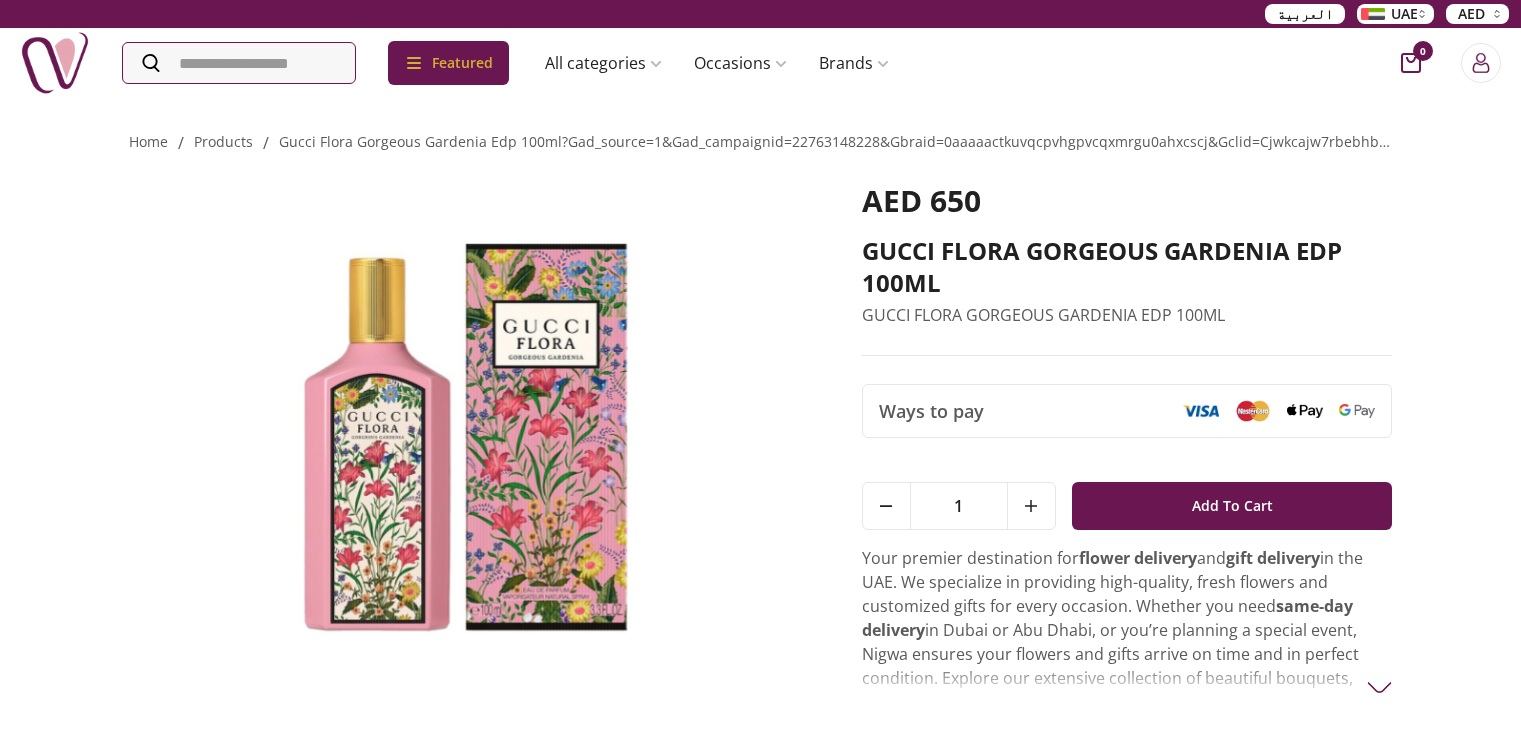 scroll, scrollTop: 0, scrollLeft: 0, axis: both 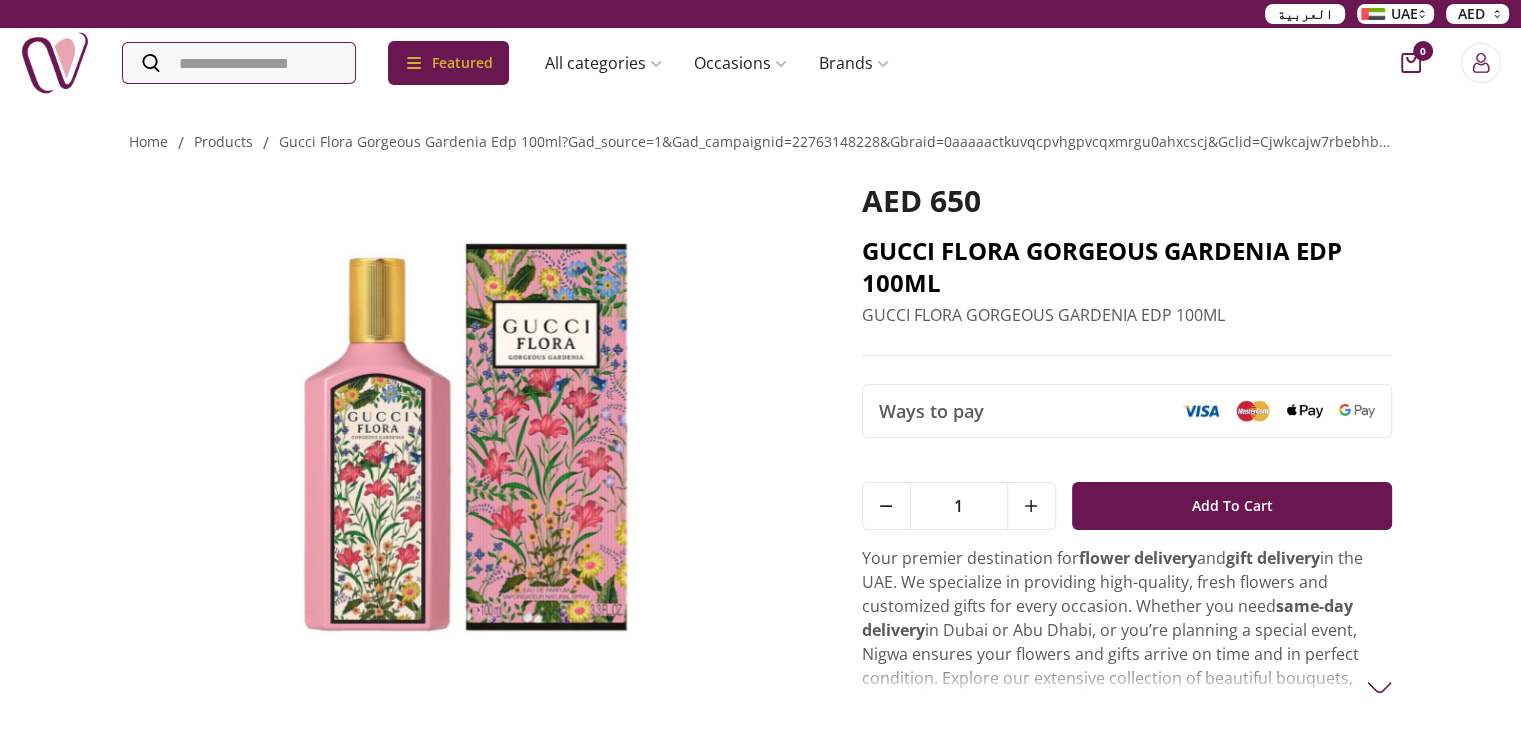 click on "GUCCI FLORA GORGEOUS GARDENIA EDP 100ML" at bounding box center (1127, 267) 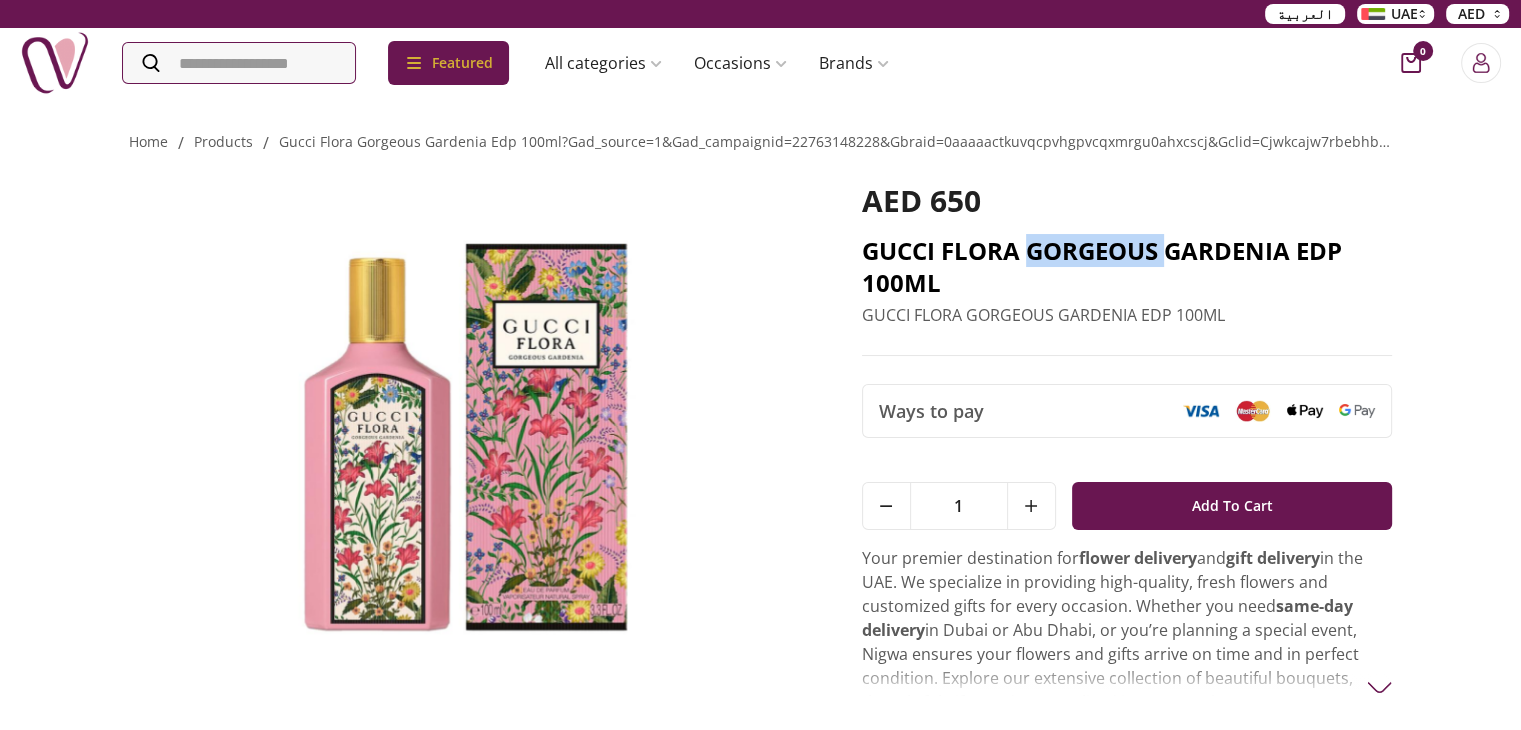 click on "GUCCI FLORA GORGEOUS GARDENIA EDP 100ML" at bounding box center (1127, 267) 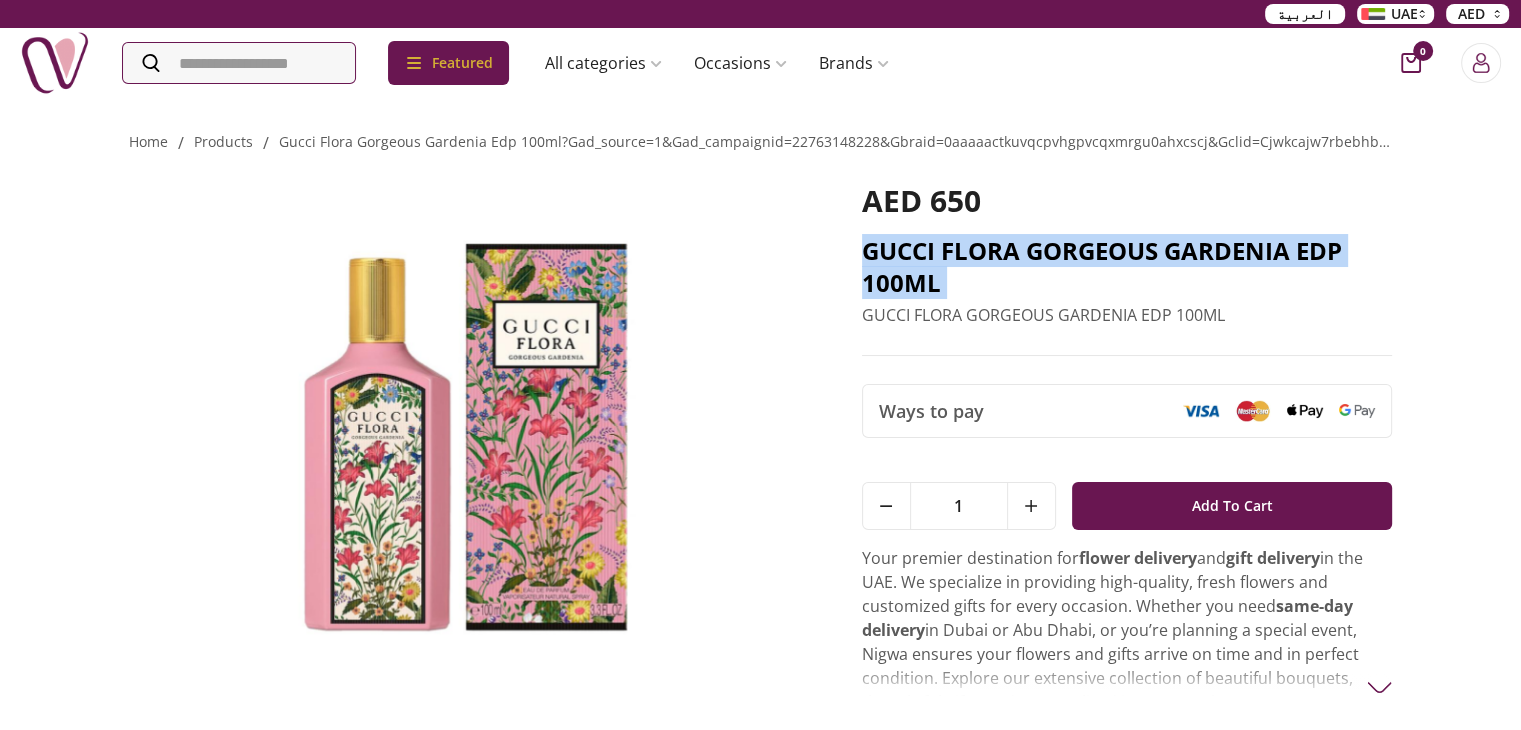 click on "GUCCI FLORA GORGEOUS GARDENIA EDP 100ML" at bounding box center [1127, 267] 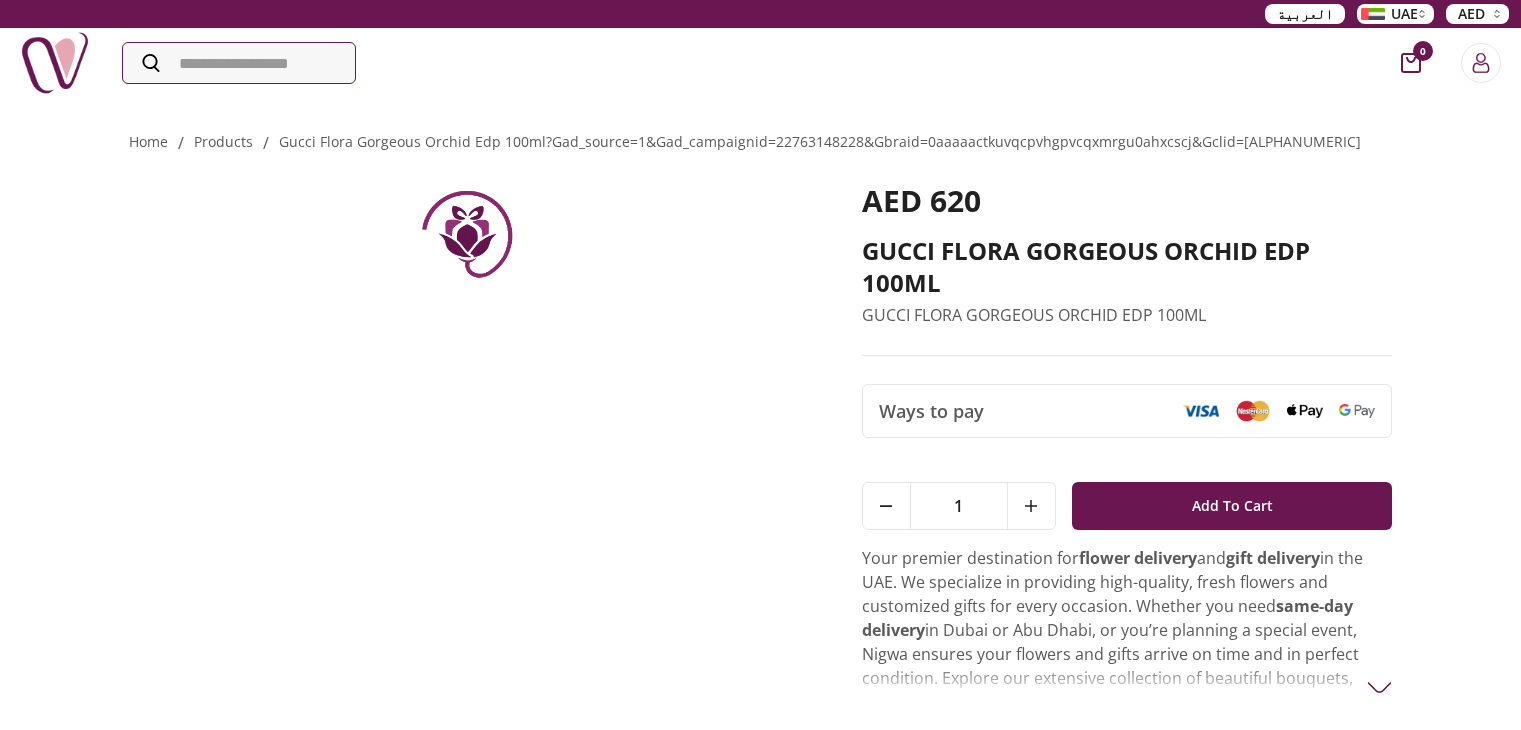 scroll, scrollTop: 0, scrollLeft: 0, axis: both 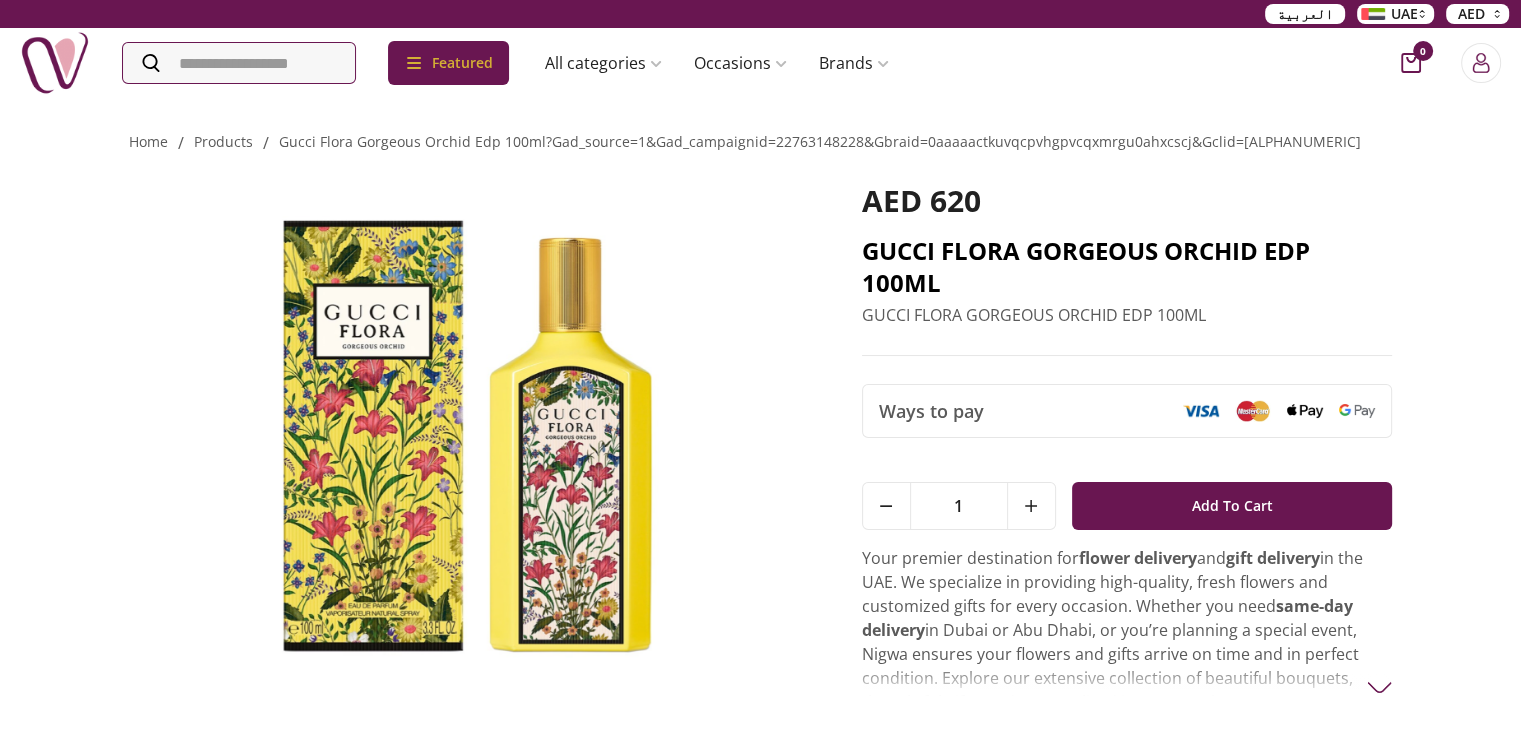 click on "GUCCI FLORA GORGEOUS ORCHID EDP 100ML" at bounding box center [1127, 267] 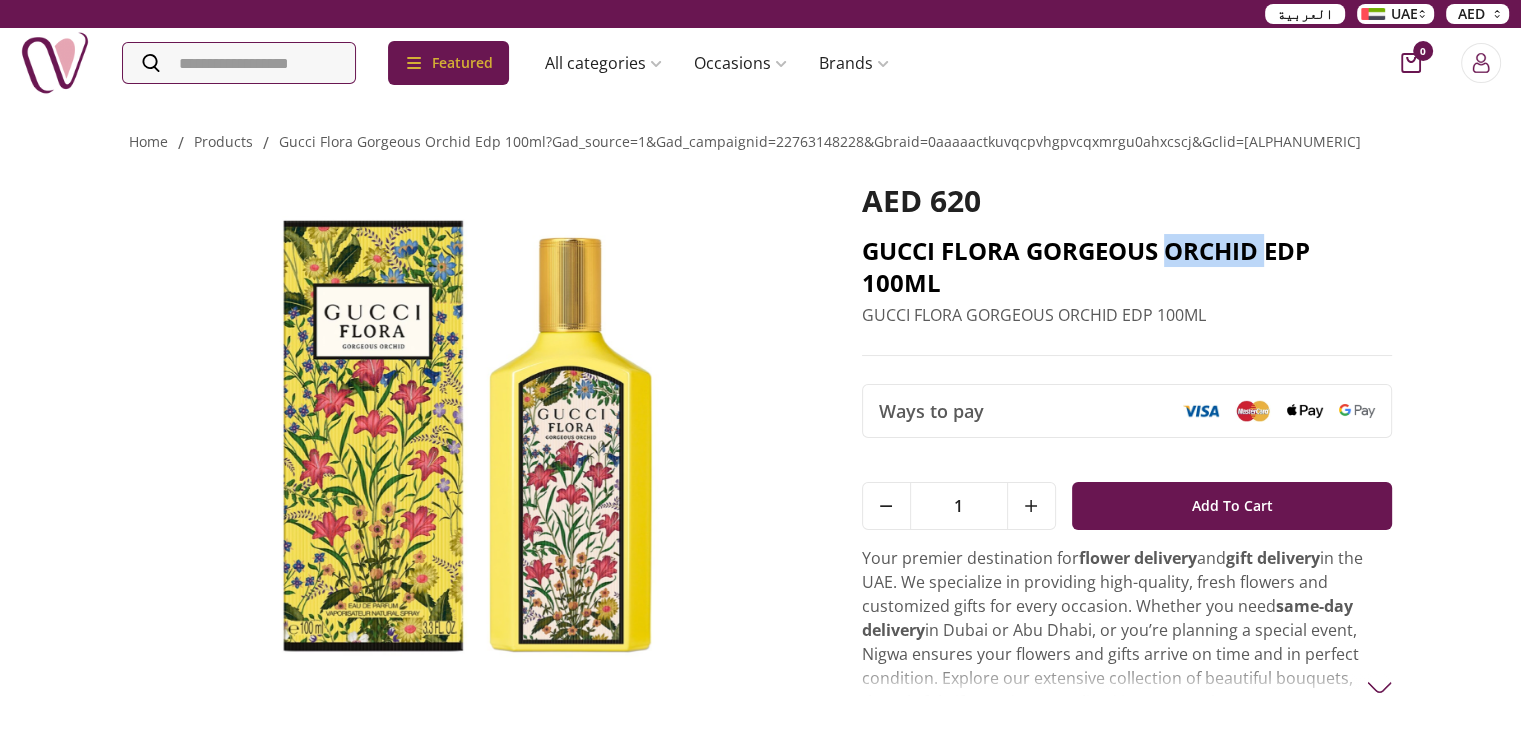 click on "GUCCI FLORA GORGEOUS ORCHID EDP 100ML" at bounding box center (1127, 267) 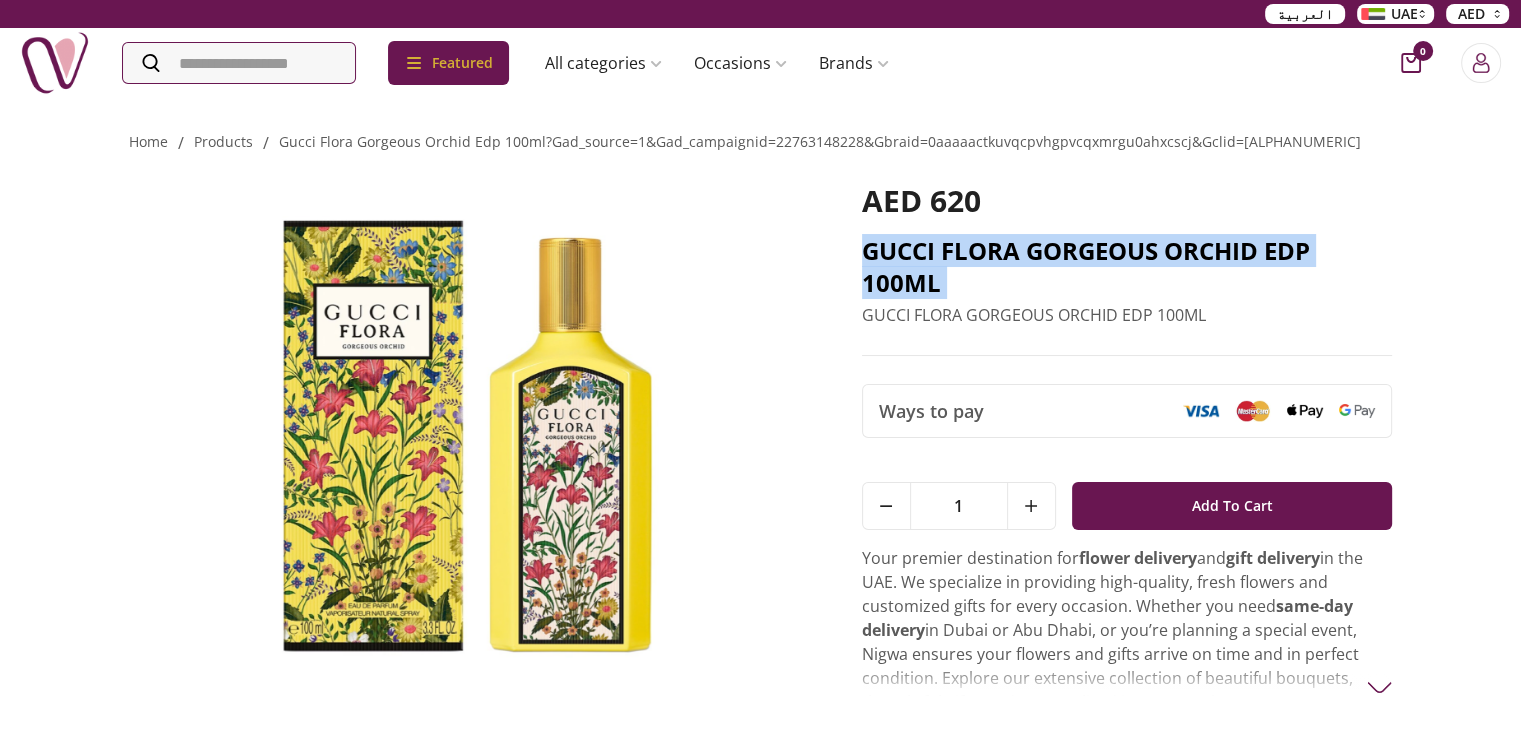 click on "GUCCI FLORA GORGEOUS ORCHID EDP 100ML" at bounding box center (1127, 267) 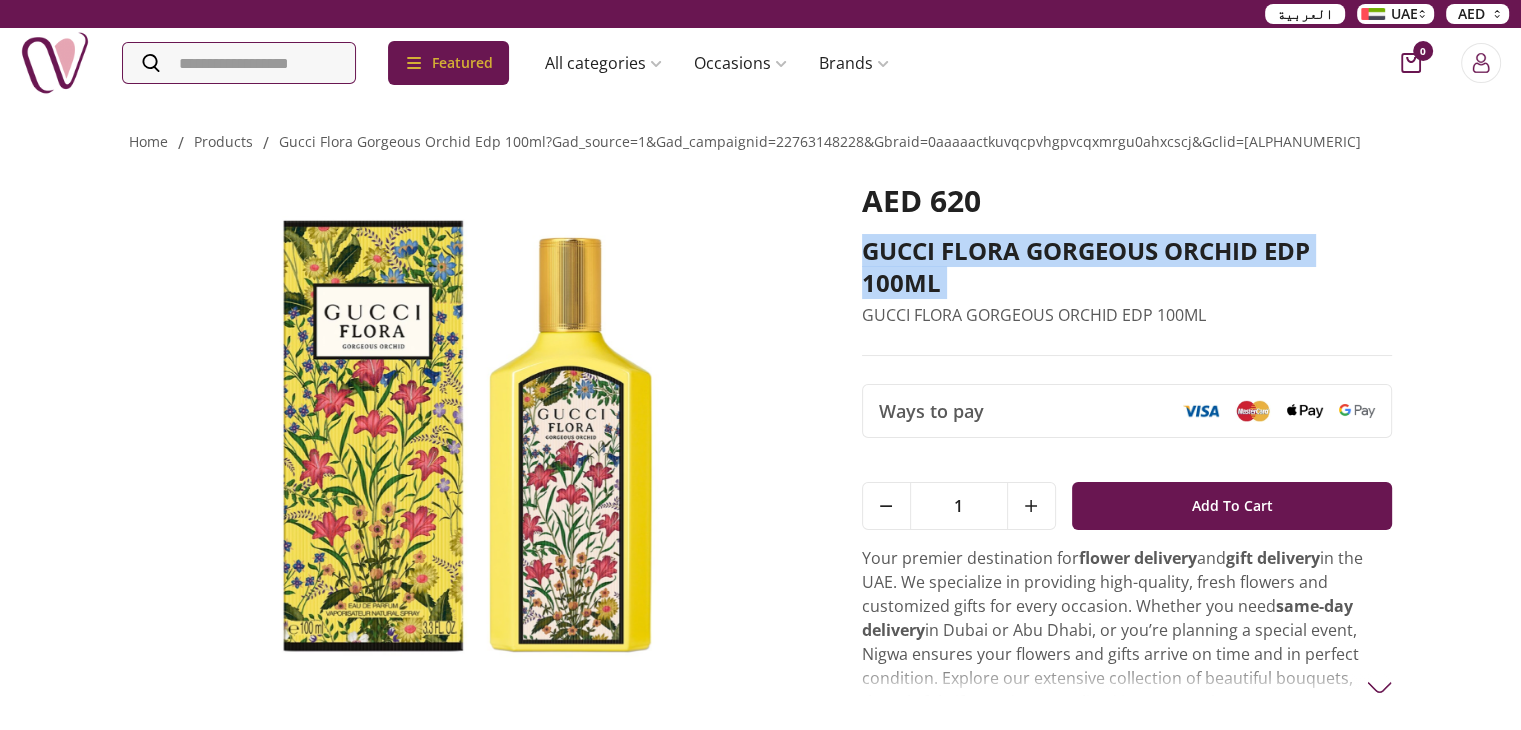 copy on "GUCCI FLORA GORGEOUS ORCHID EDP 100ML" 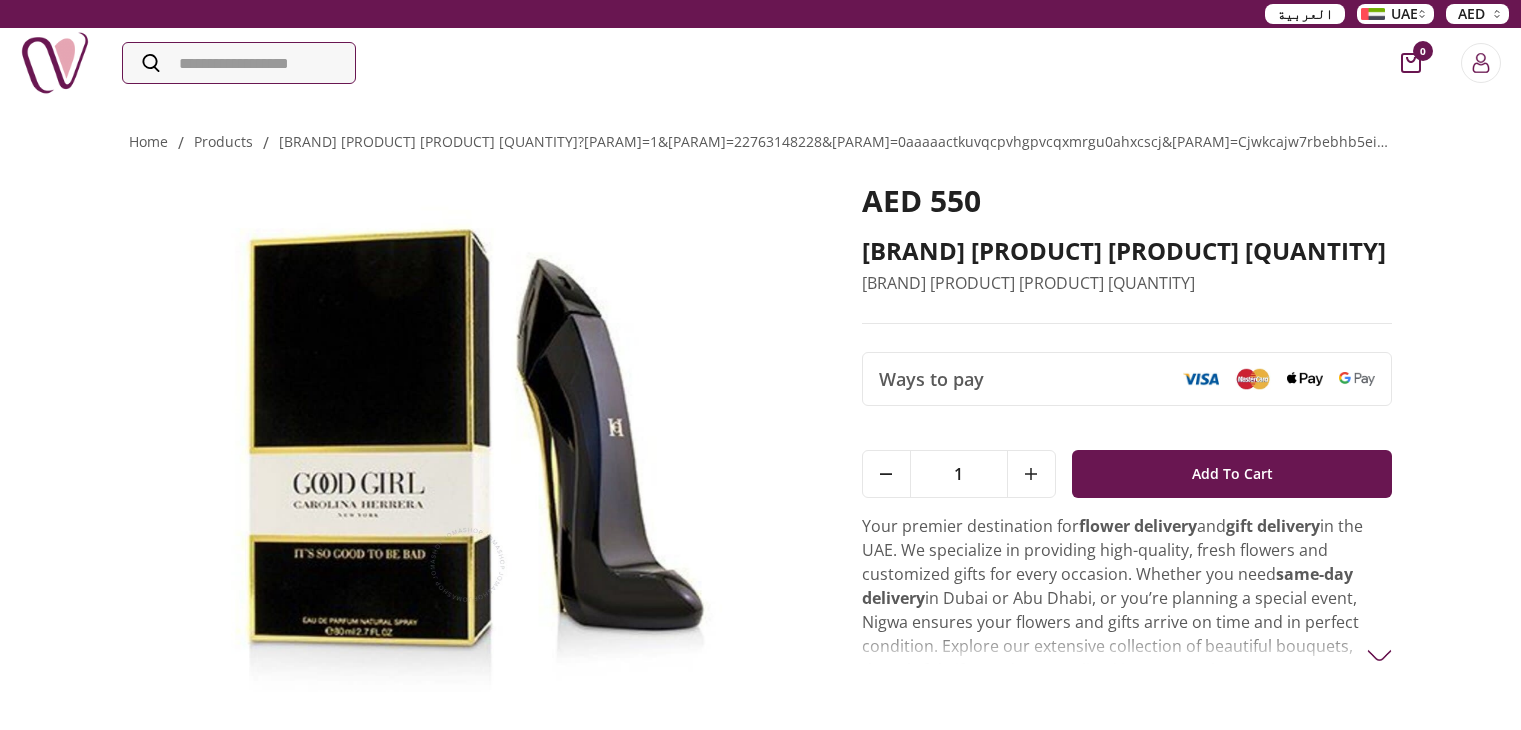 scroll, scrollTop: 0, scrollLeft: 0, axis: both 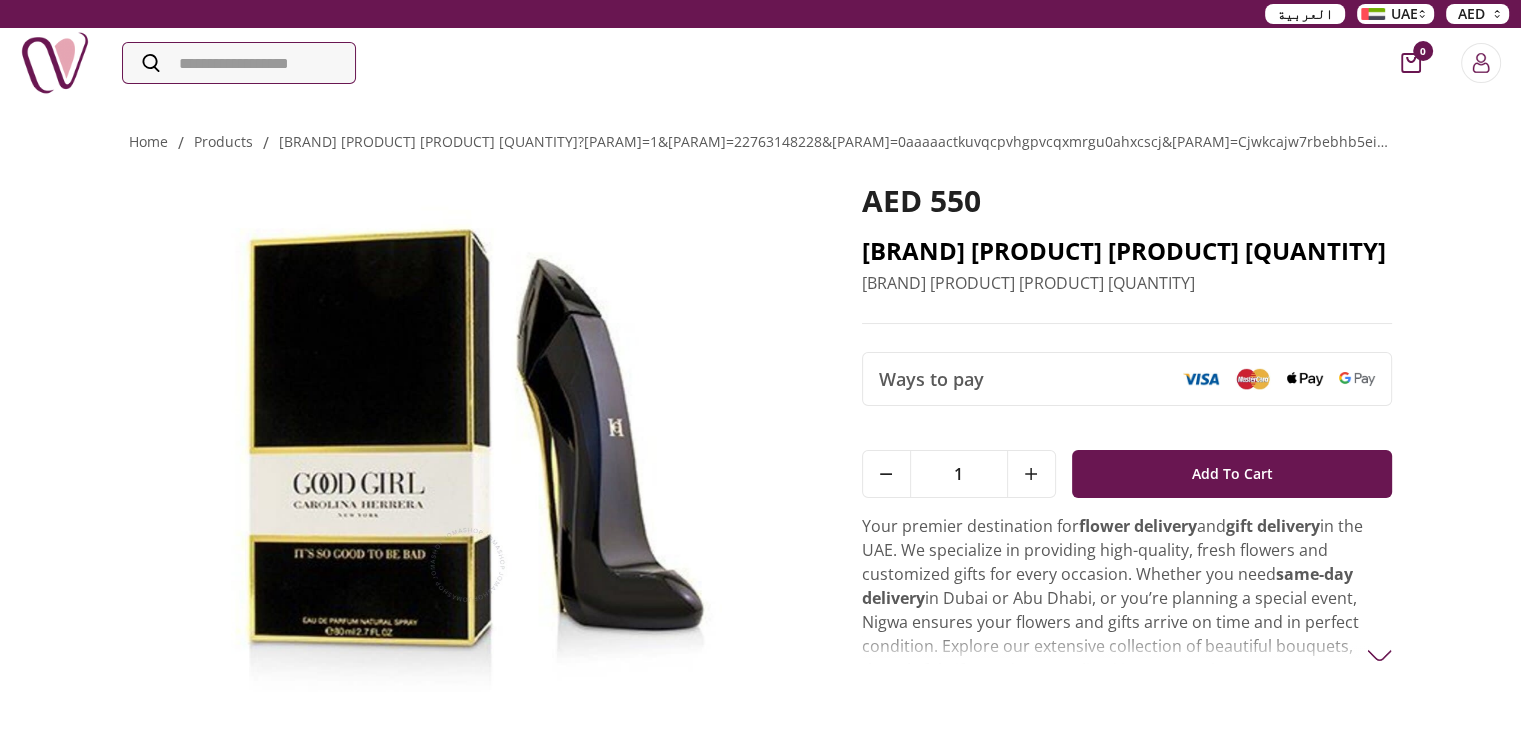 click on "CAROLINA HERRERA GOOD GIRL EDP 80ML" at bounding box center (1127, 251) 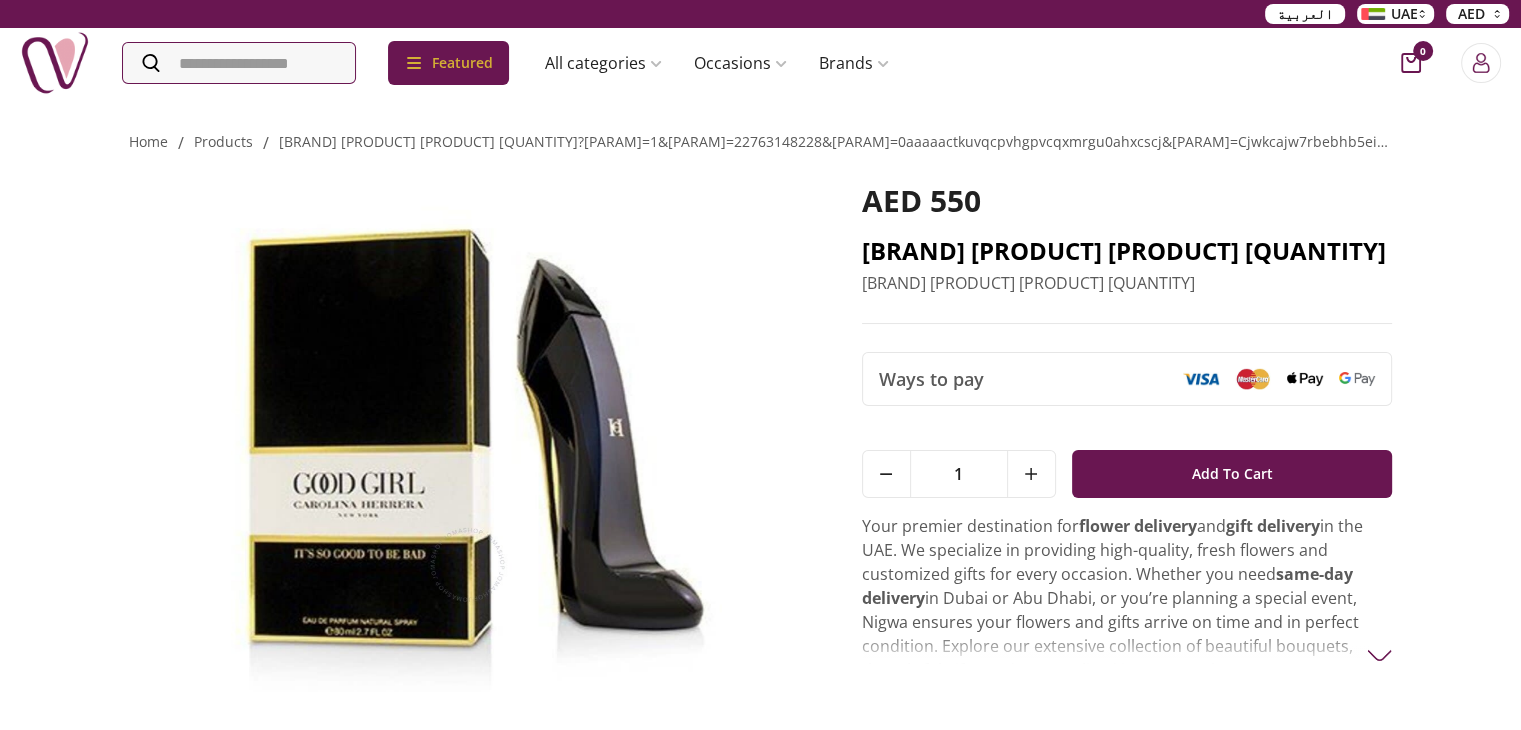 click on "CAROLINA HERRERA GOOD GIRL EDP 80ML" at bounding box center [1127, 251] 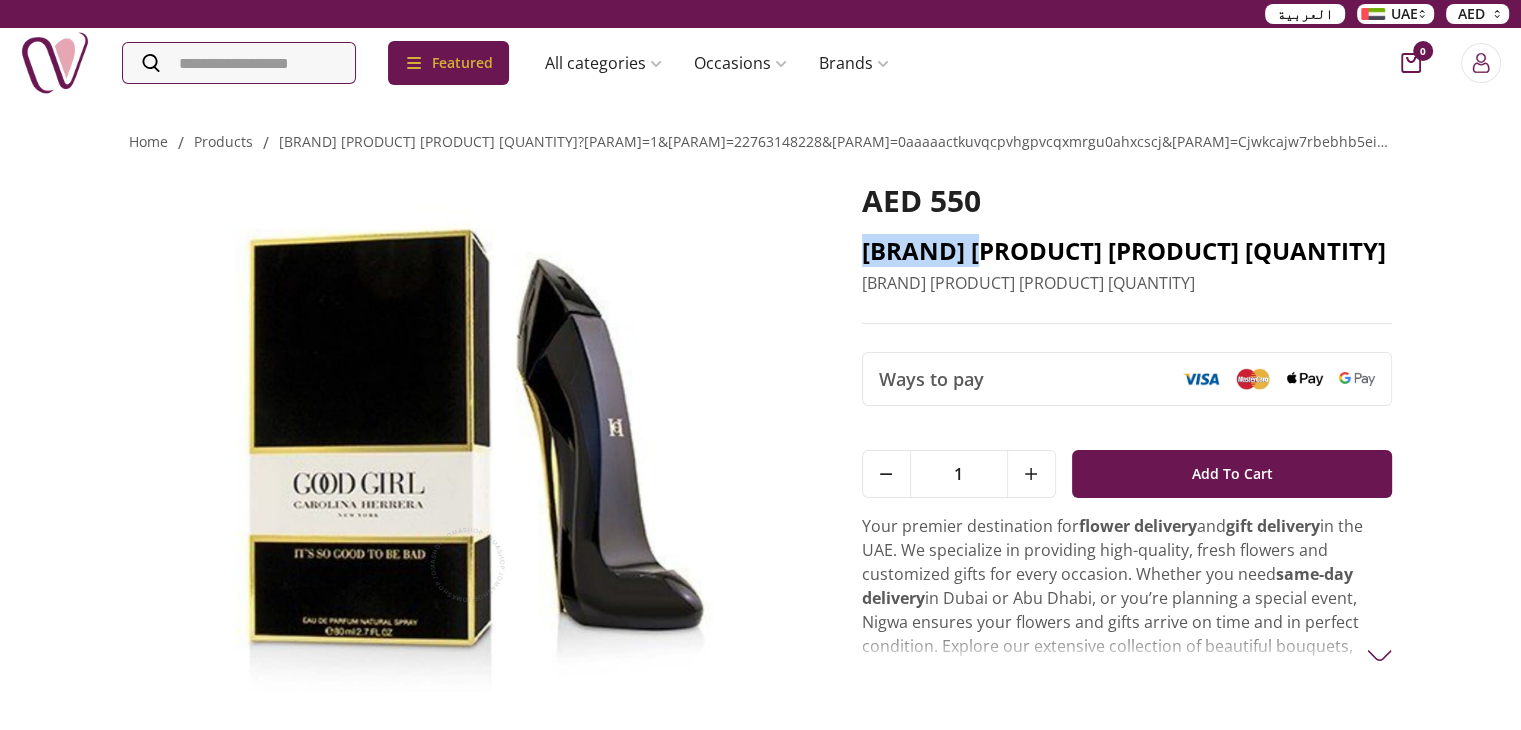 click on "CAROLINA HERRERA GOOD GIRL EDP 80ML" at bounding box center (1127, 251) 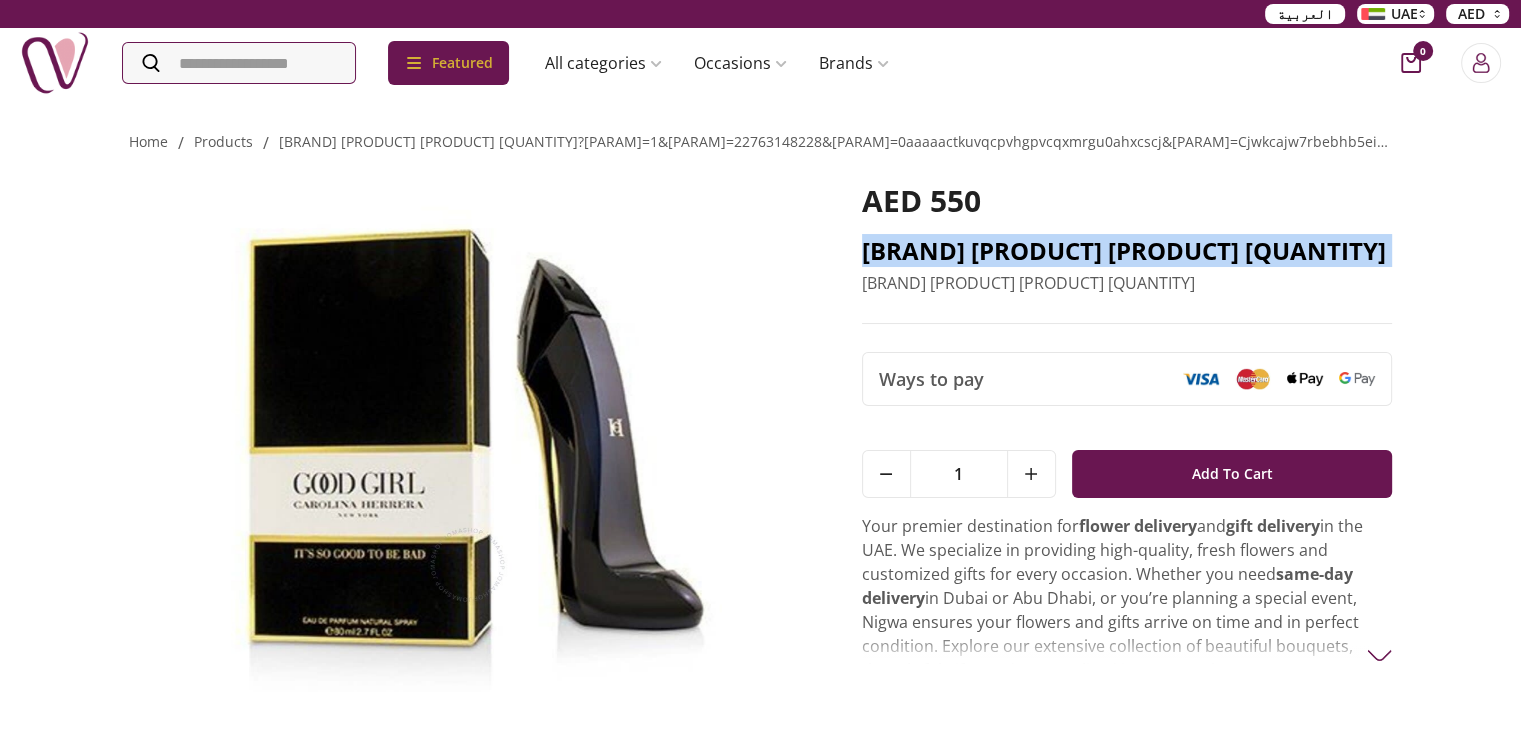 click on "CAROLINA HERRERA GOOD GIRL EDP 80ML" at bounding box center [1127, 251] 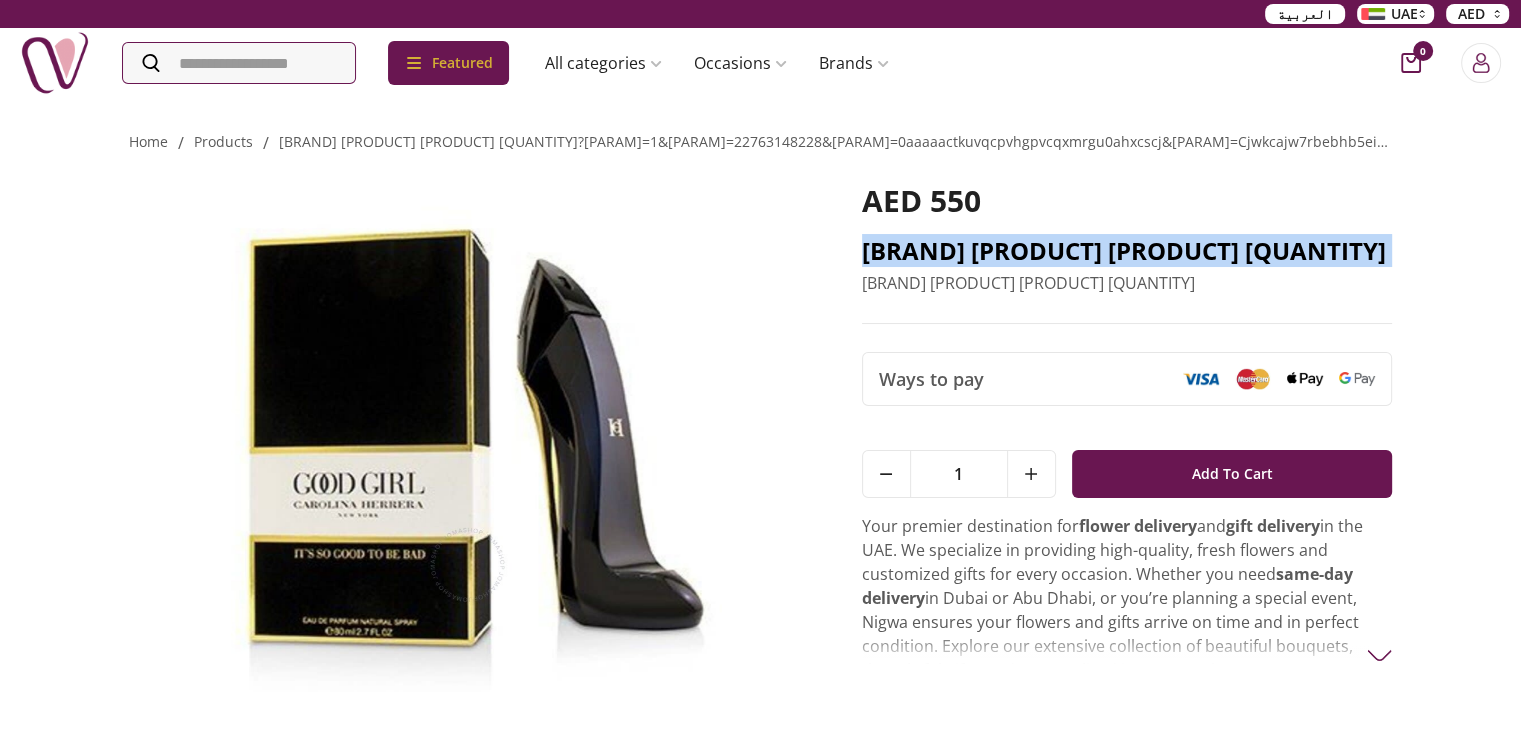 copy on "CAROLINA HERRERA GOOD GIRL EDP 80ML" 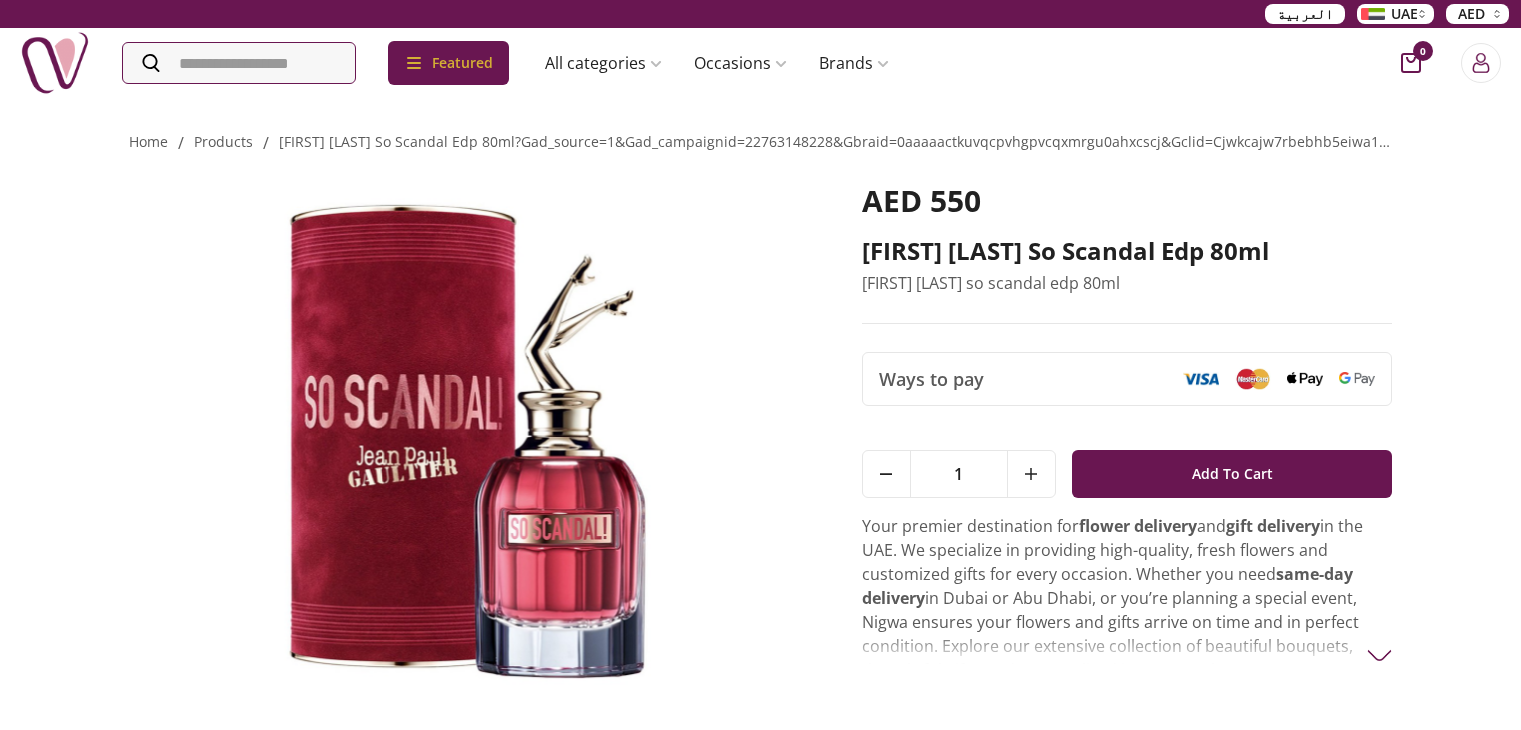 click on "JEAN PAUL GAULTIER SO SCANDAL EDP 80ML" at bounding box center [1127, 251] 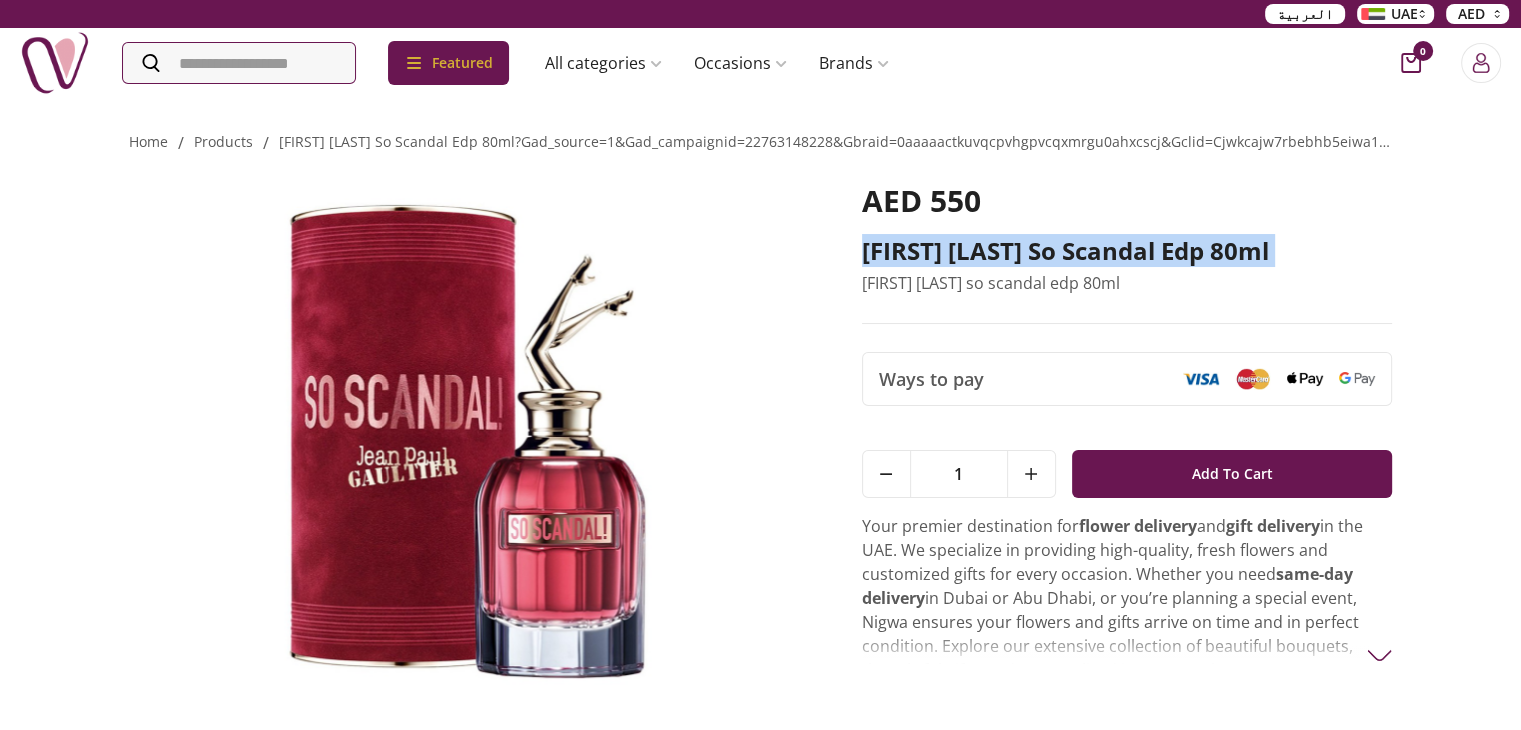 scroll, scrollTop: 0, scrollLeft: 0, axis: both 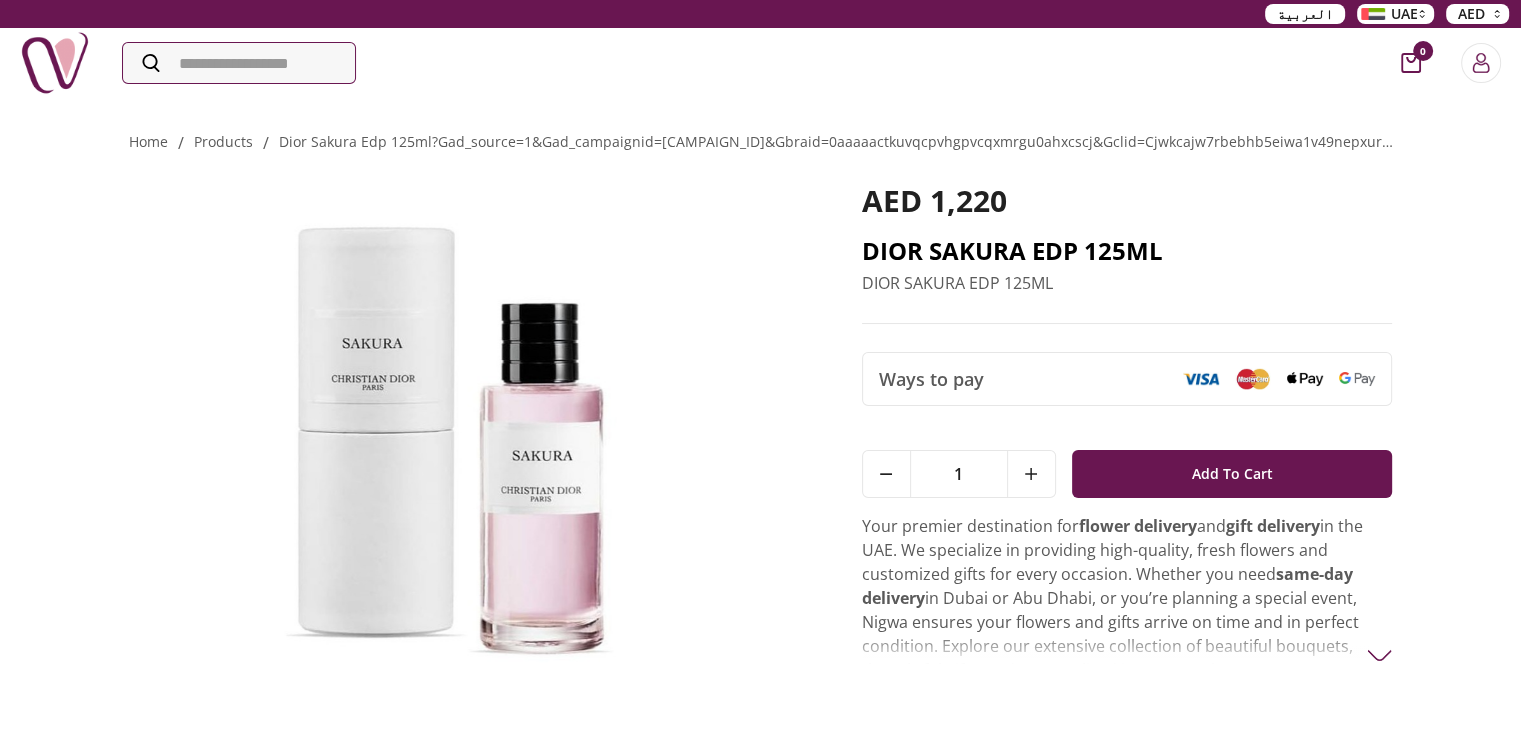 click on "DIOR SAKURA EDP 125ML" at bounding box center [1127, 251] 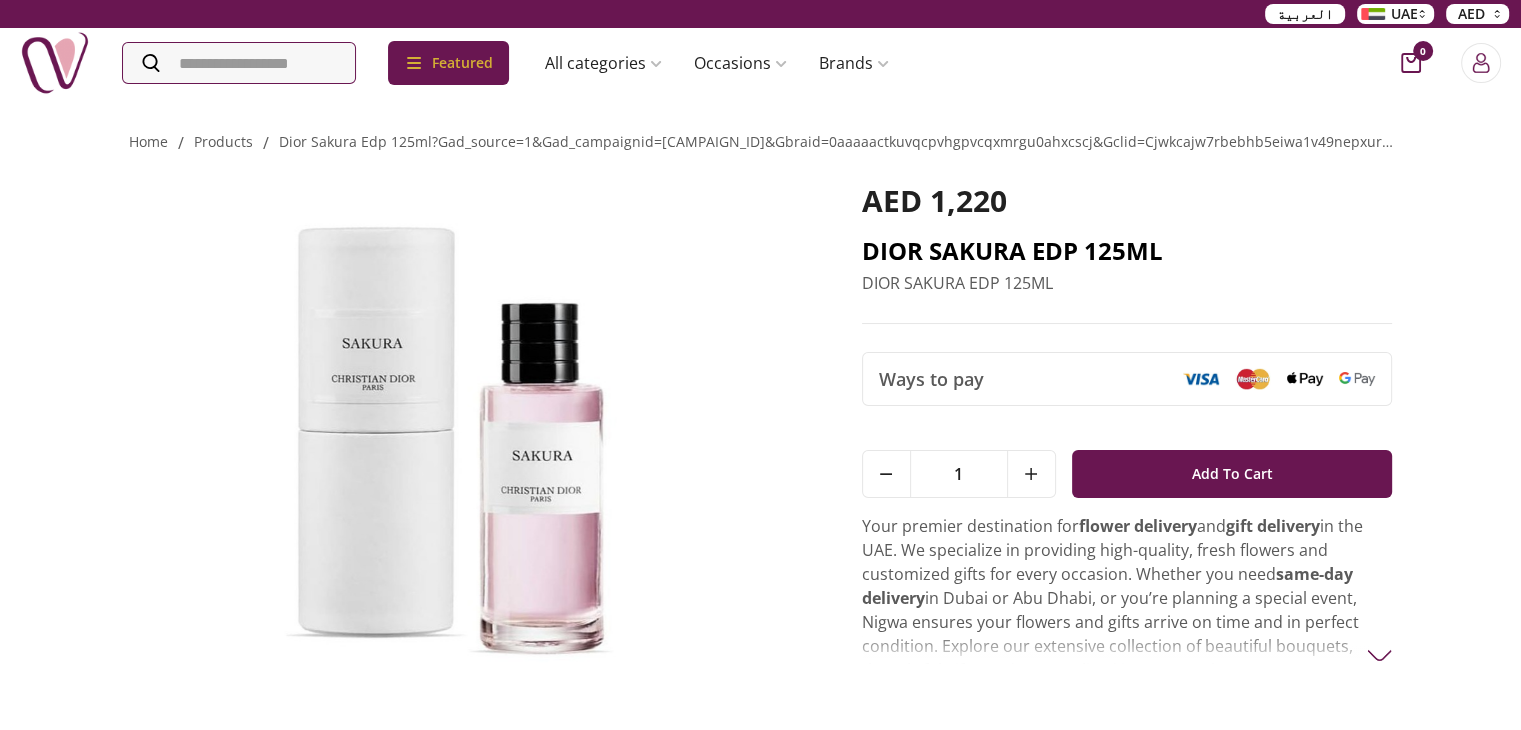 click on "DIOR SAKURA EDP 125ML" at bounding box center [1127, 251] 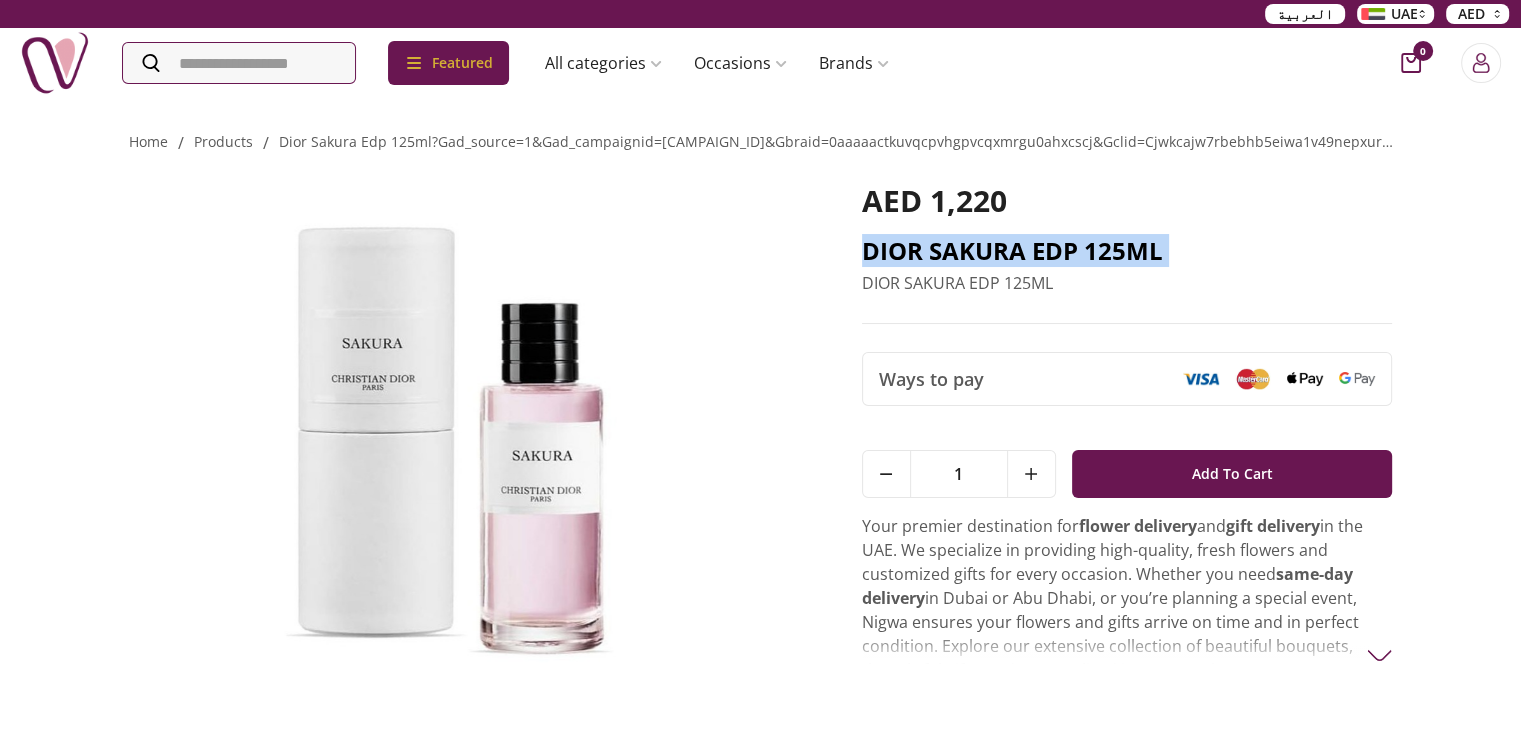 click on "DIOR SAKURA EDP 125ML" at bounding box center [1127, 251] 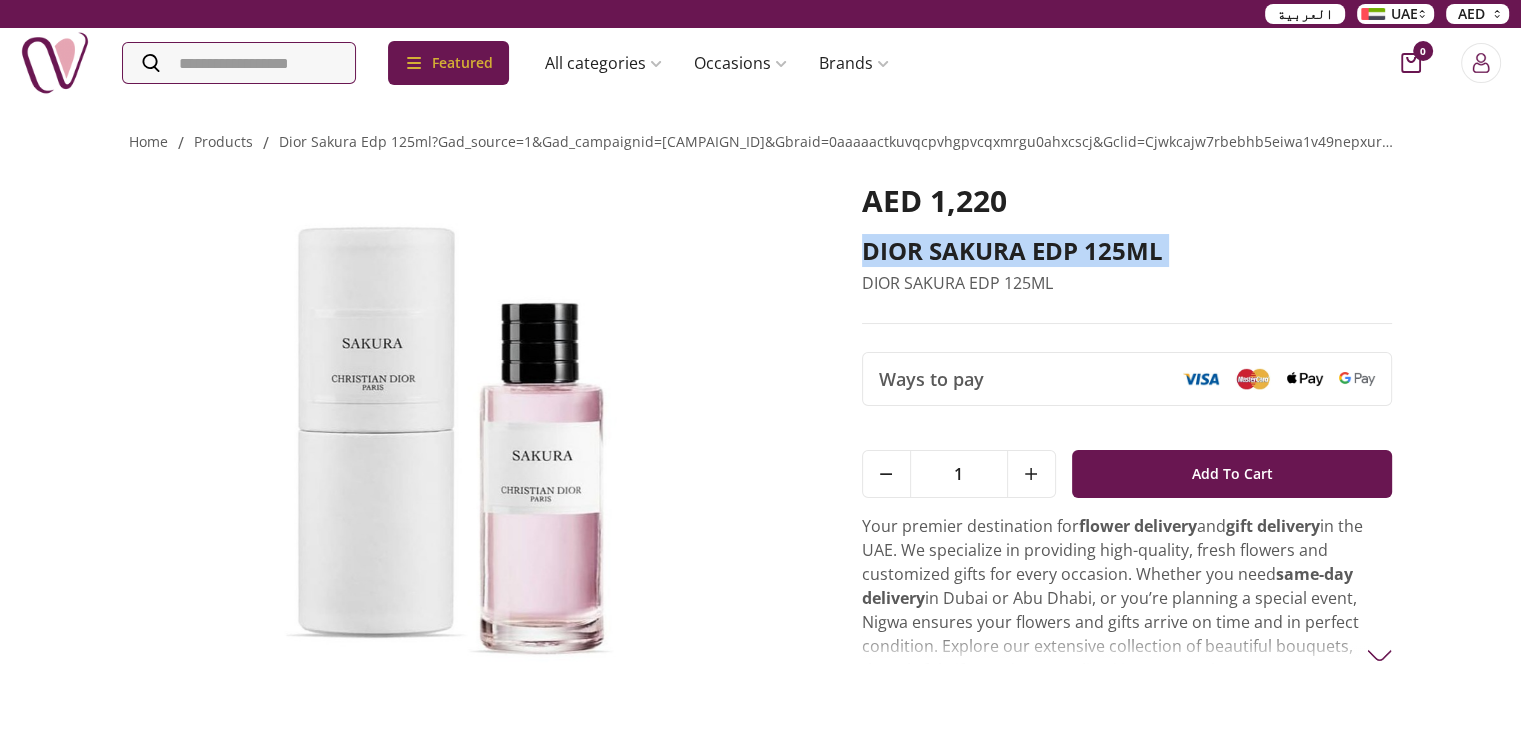 copy on "DIOR SAKURA EDP 125ML" 